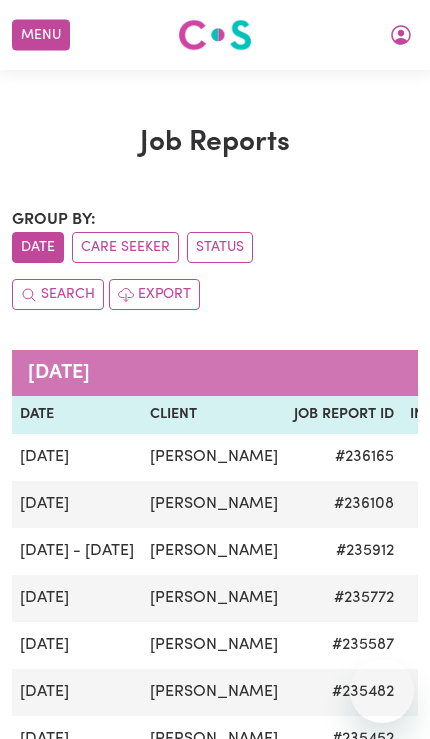 scroll, scrollTop: 0, scrollLeft: 0, axis: both 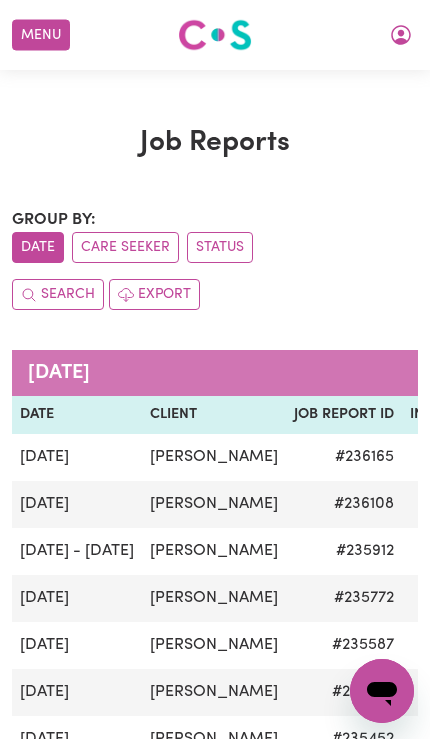 click on "Menu" at bounding box center (41, 35) 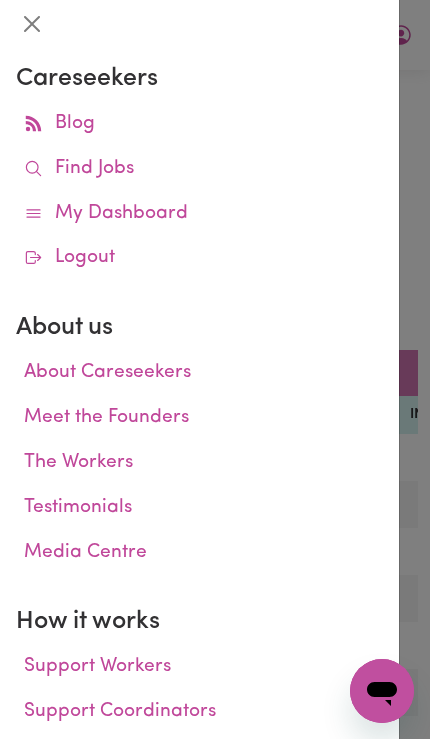 click on "Find Jobs" at bounding box center [199, 169] 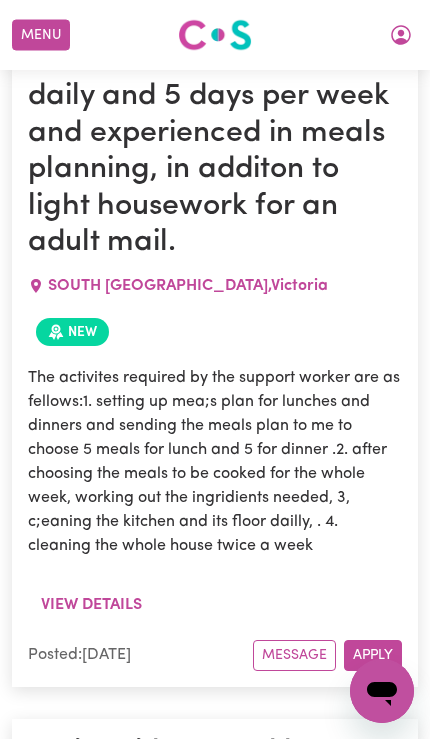 scroll, scrollTop: 855, scrollLeft: 0, axis: vertical 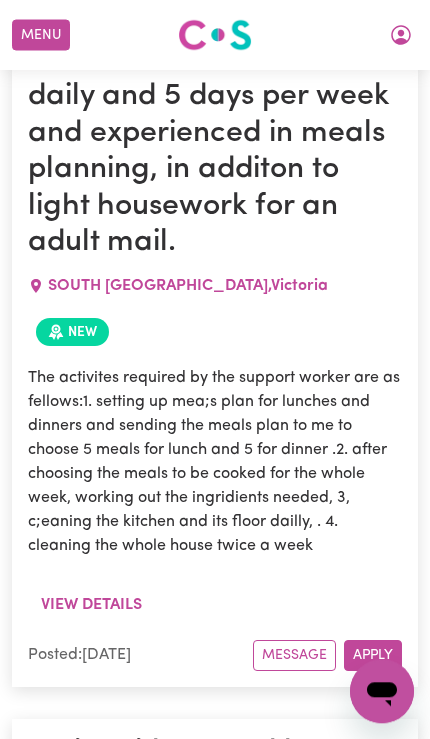 click on "View details" at bounding box center (91, 605) 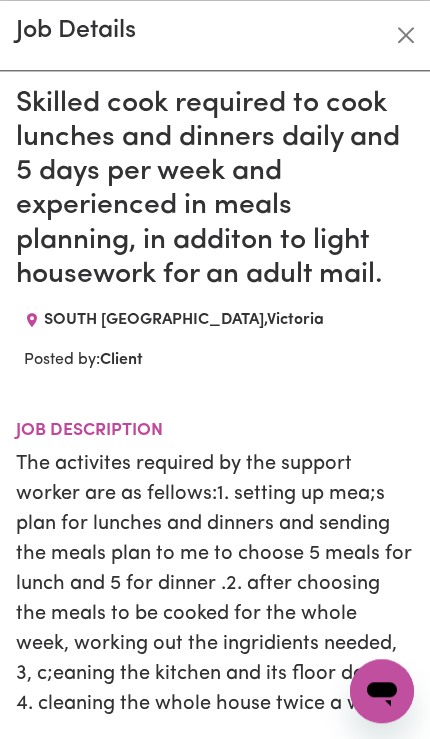 scroll, scrollTop: 855, scrollLeft: 0, axis: vertical 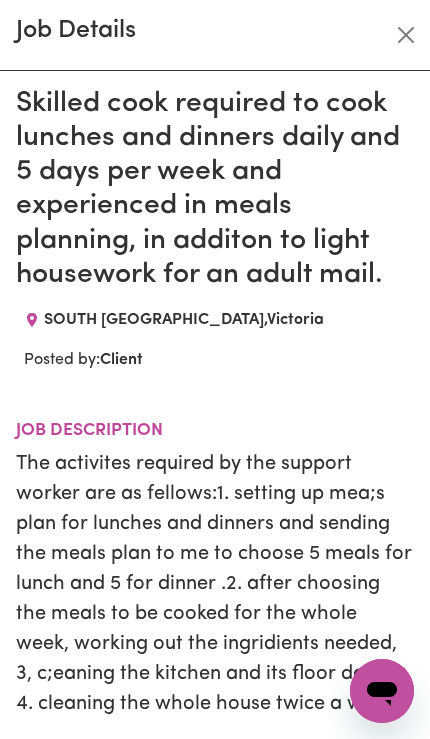 click on "Job Details" at bounding box center (215, 35) 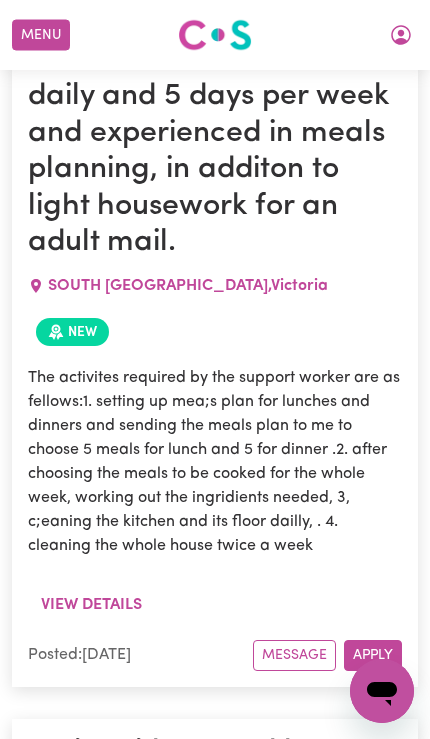 click at bounding box center (401, 35) 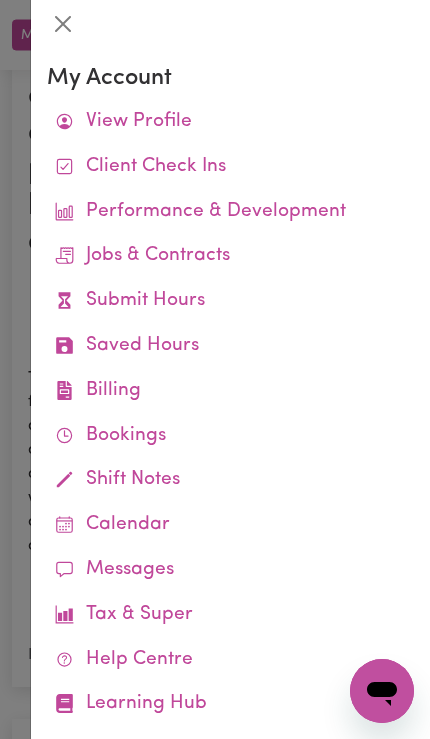 click on "Submit Hours" at bounding box center [230, 301] 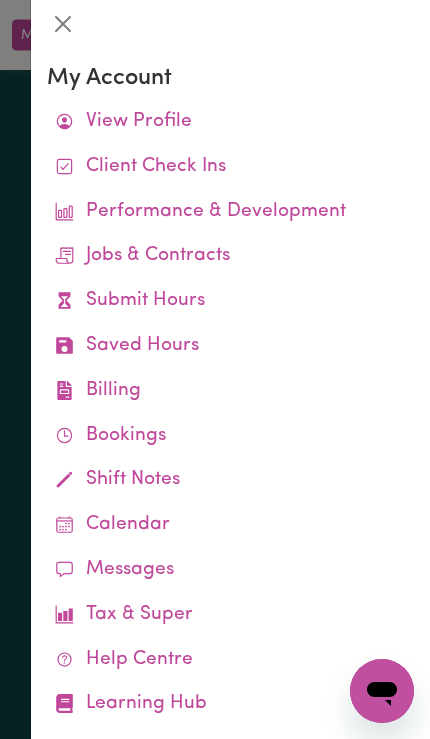 scroll, scrollTop: 0, scrollLeft: 0, axis: both 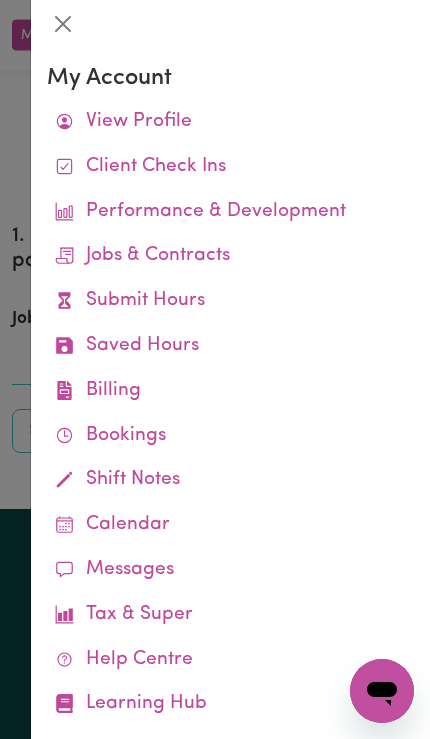 click at bounding box center [215, 369] 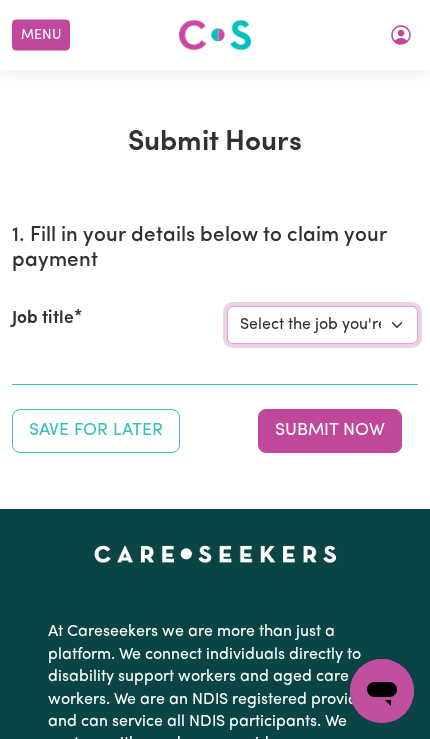 click on "Select the job you're submitting hours for... [[PERSON_NAME]] Driver  [[PERSON_NAME]] Support Worker Needed 7 Days A Week In [GEOGRAPHIC_DATA], [GEOGRAPHIC_DATA] [[PERSON_NAME]] Careworker needed in [GEOGRAPHIC_DATA]" at bounding box center [322, 325] 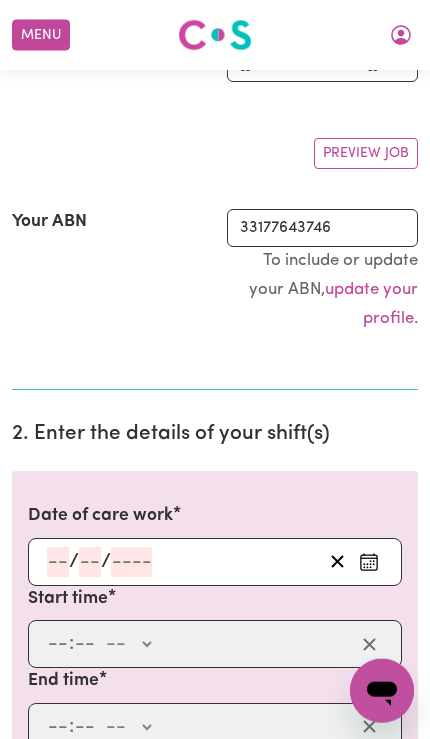 scroll, scrollTop: 144, scrollLeft: 0, axis: vertical 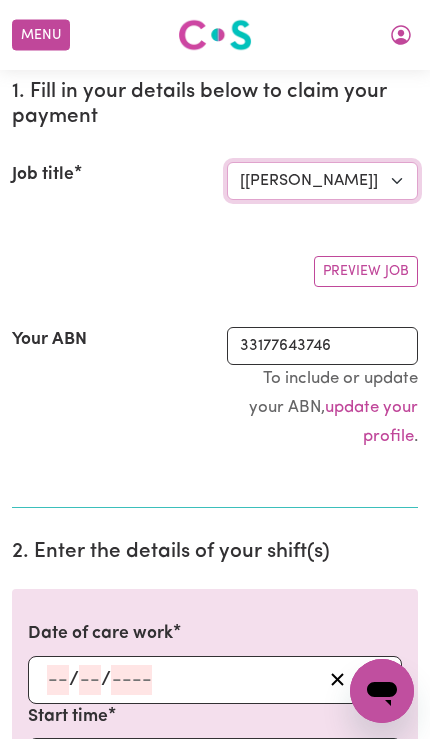 click on "Select the job you're submitting hours for... [[PERSON_NAME]] Driver  [[PERSON_NAME]] Support Worker Needed 7 Days A Week In [GEOGRAPHIC_DATA], [GEOGRAPHIC_DATA] [[PERSON_NAME]] Careworker needed in [GEOGRAPHIC_DATA]" at bounding box center (322, 181) 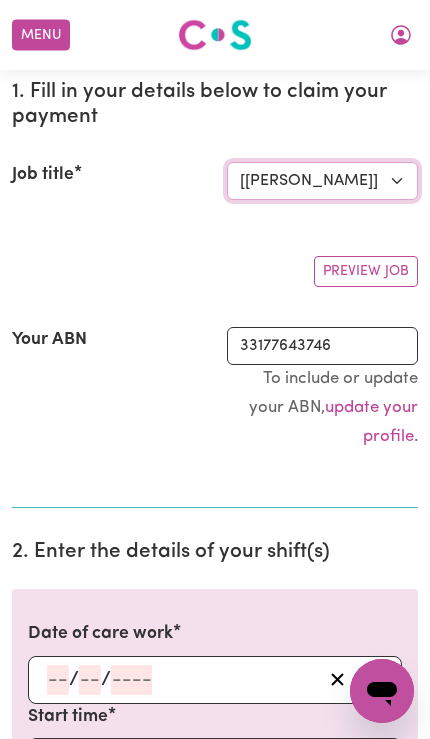 select on "14115" 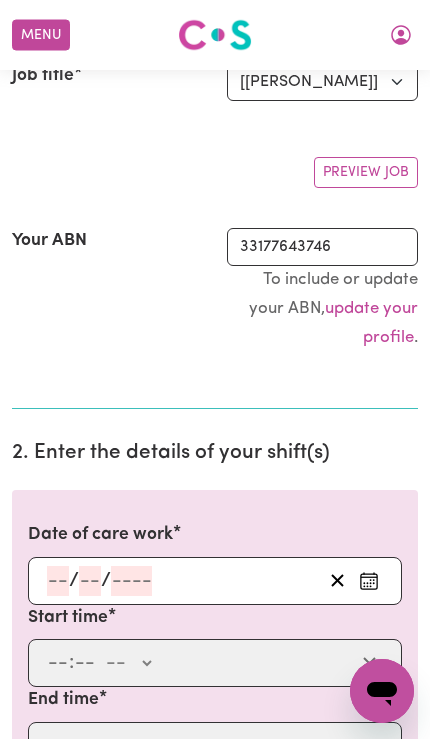 scroll, scrollTop: 299, scrollLeft: 0, axis: vertical 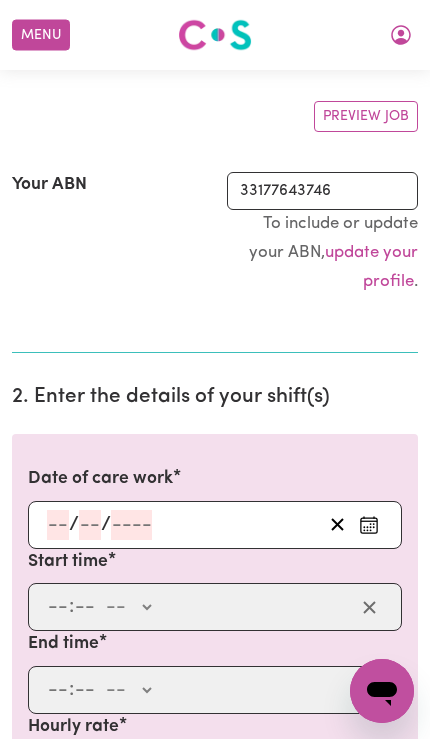 click 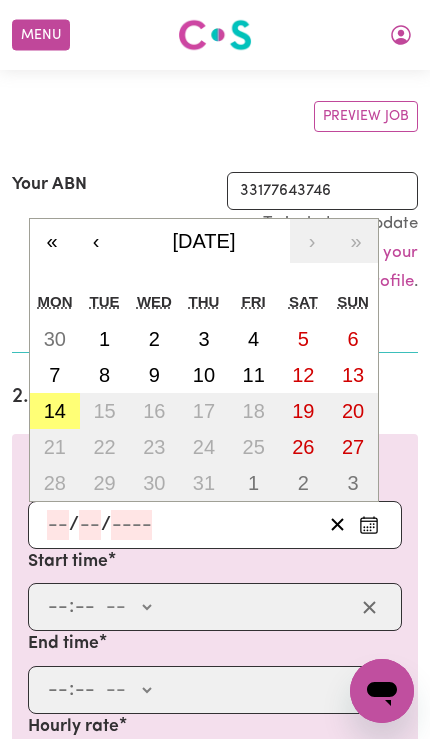 click on "14" at bounding box center [55, 411] 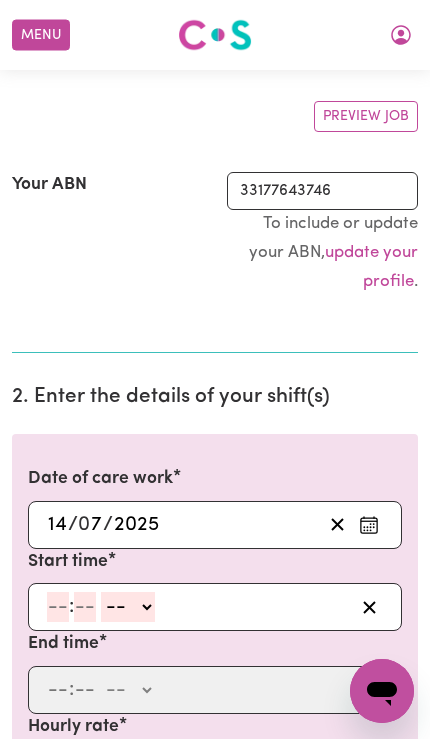 click 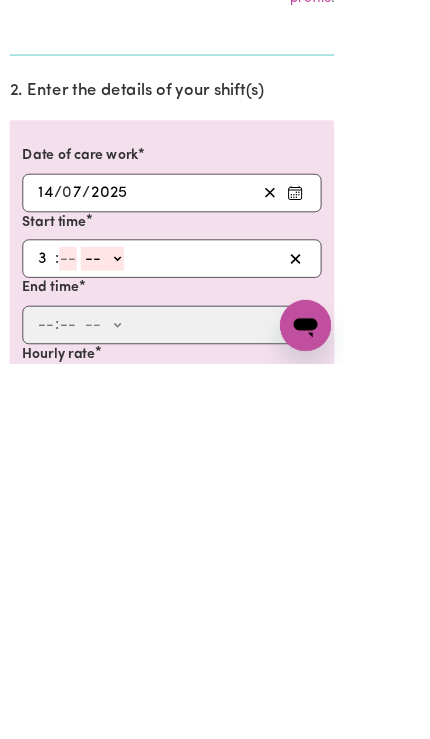 type on "3" 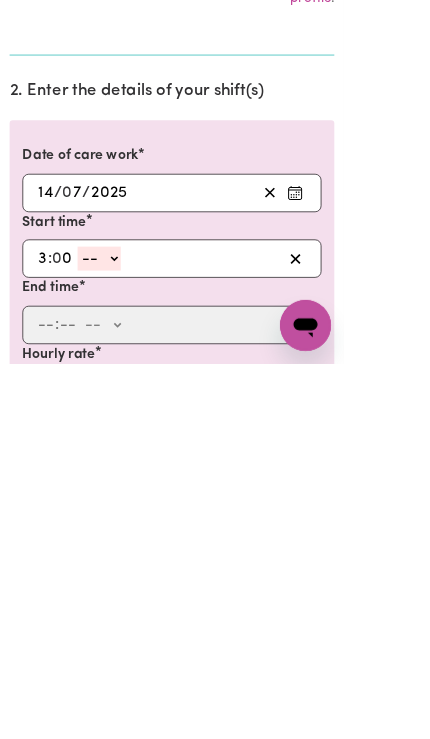 type on "0" 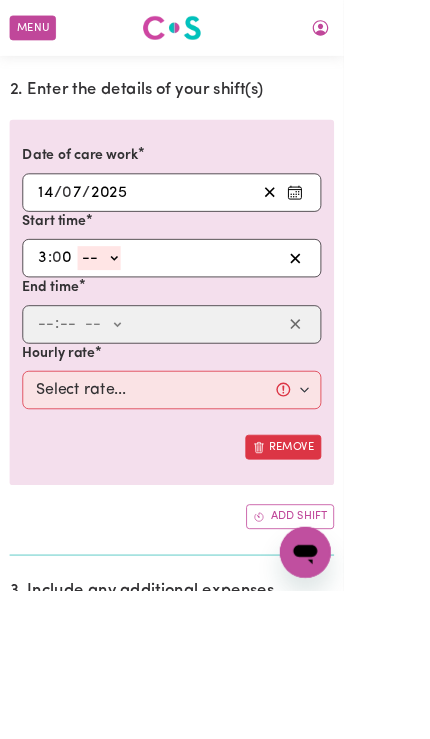 select on "pm" 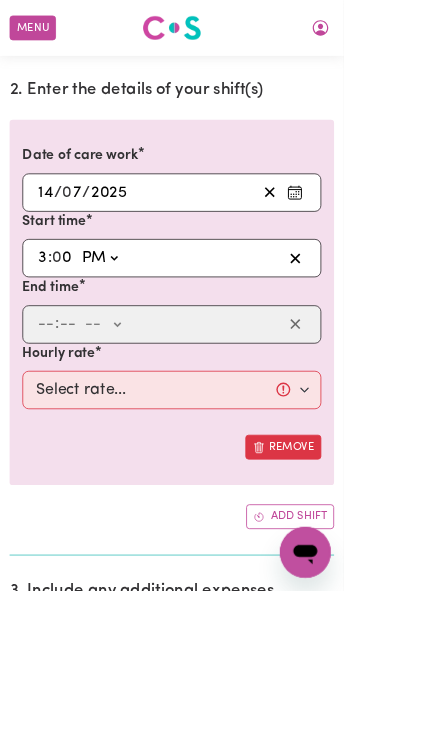 type on "15:00" 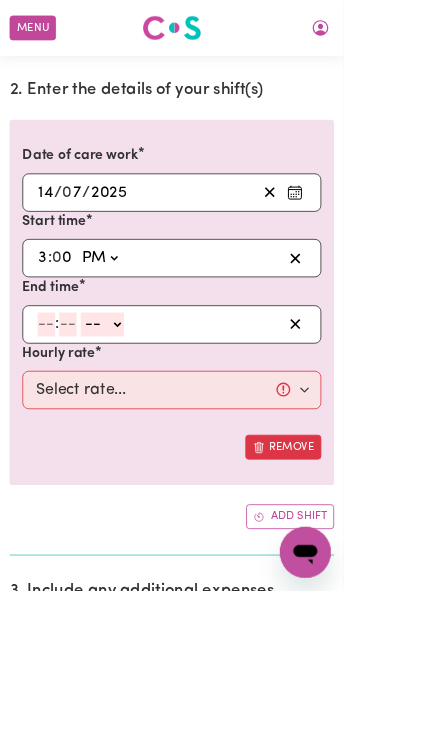 click 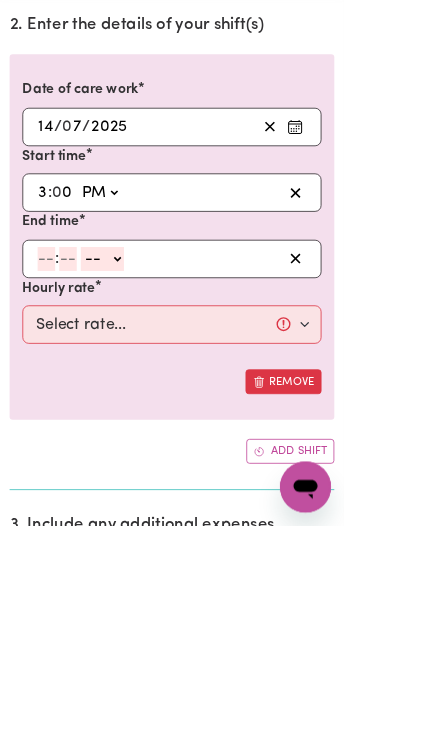 type on "8" 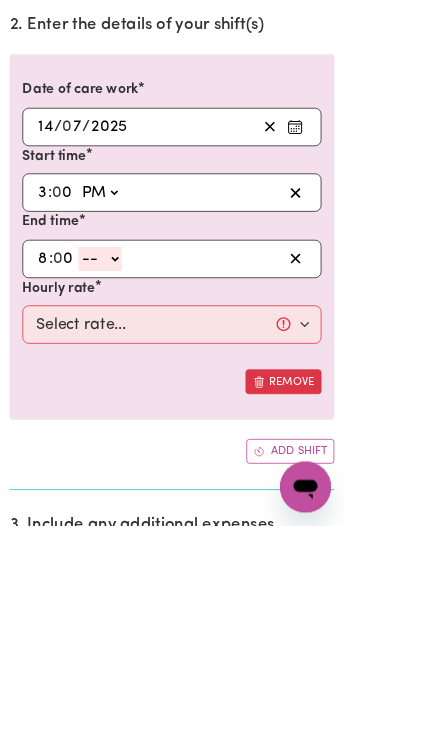 type on "0" 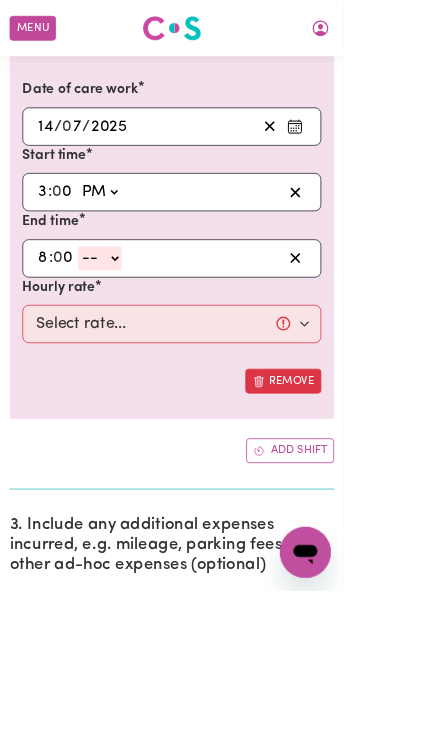 select on "pm" 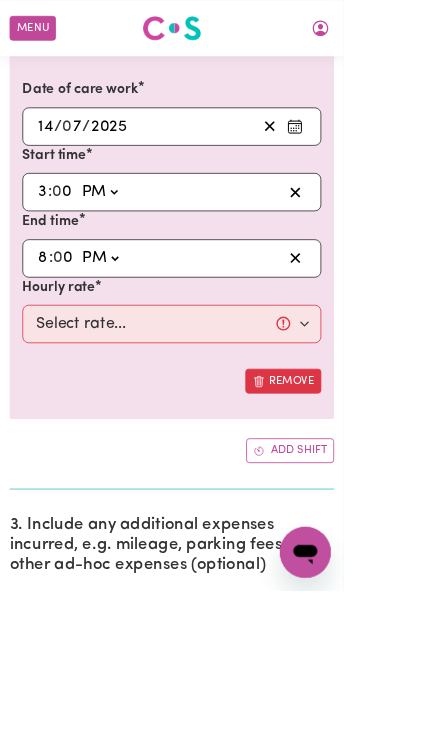 type on "20:00" 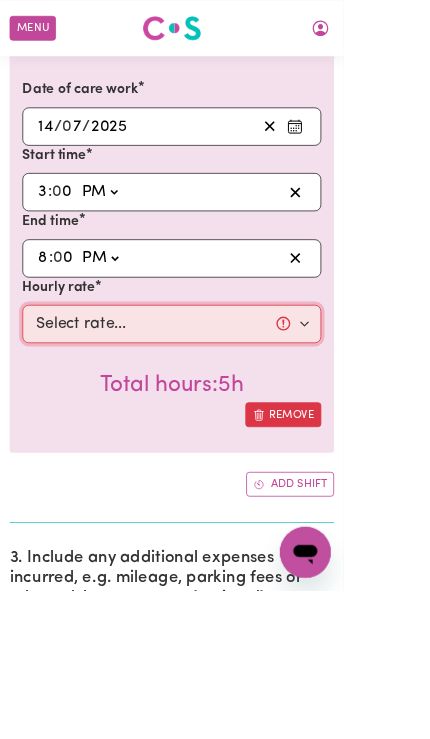 click on "Select rate... $55.00 (Weekday) $75.00 ([DATE]) $125.00 (Public Holiday) $60.00 (Evening Care) $60.00 (Overnight)" at bounding box center [215, 406] 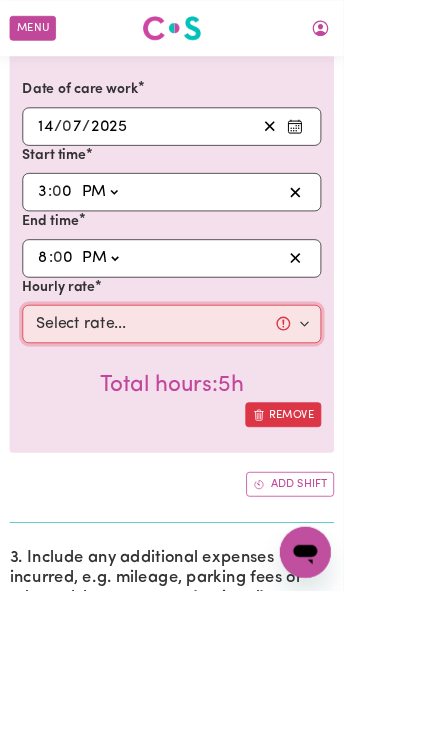 select on "55-Weekday" 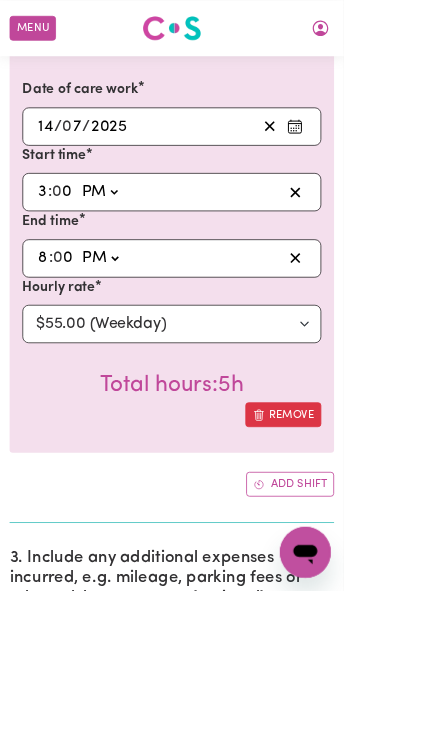 click on "Add shift" at bounding box center (363, 606) 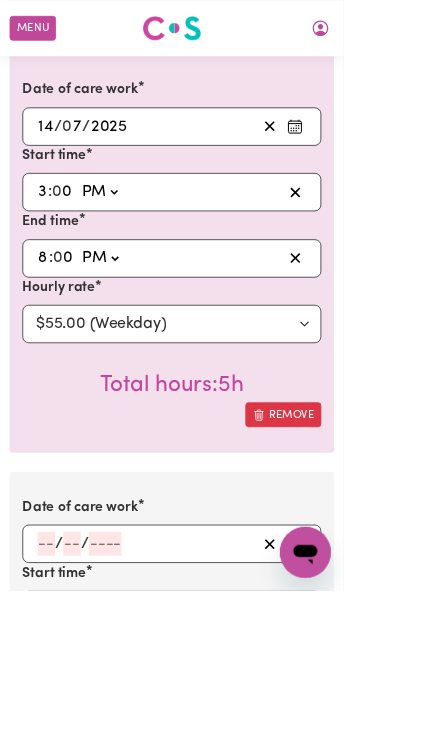 click at bounding box center (369, 681) 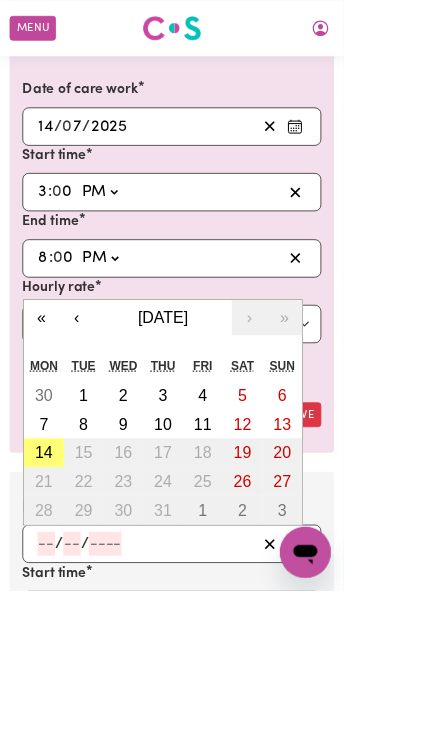 click on "14" at bounding box center (55, 567) 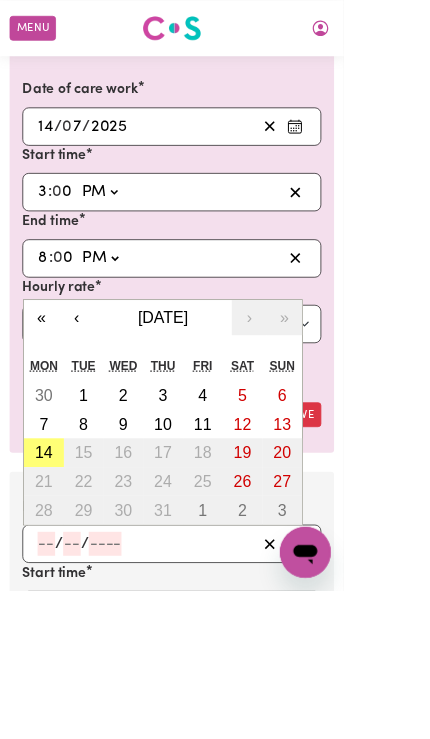 type on "[DATE]" 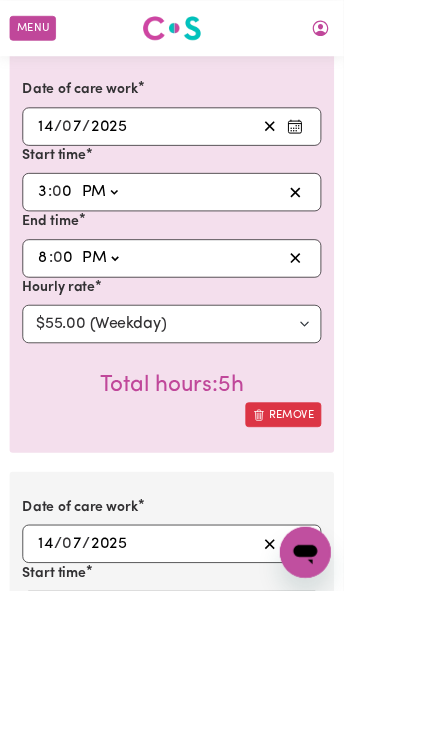 click on ":   -- AM PM" at bounding box center [215, 764] 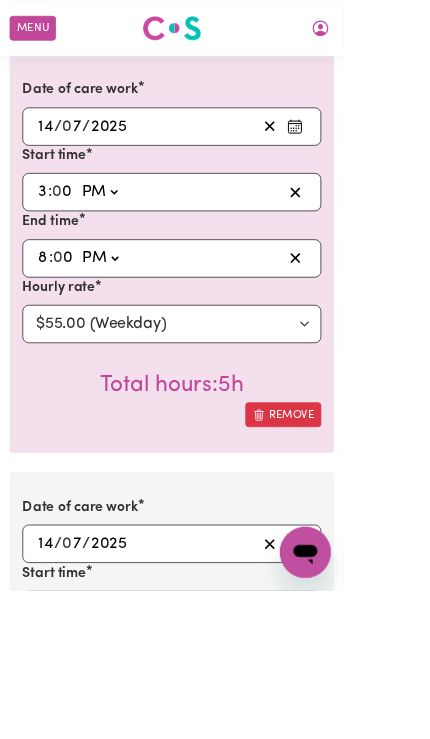 click 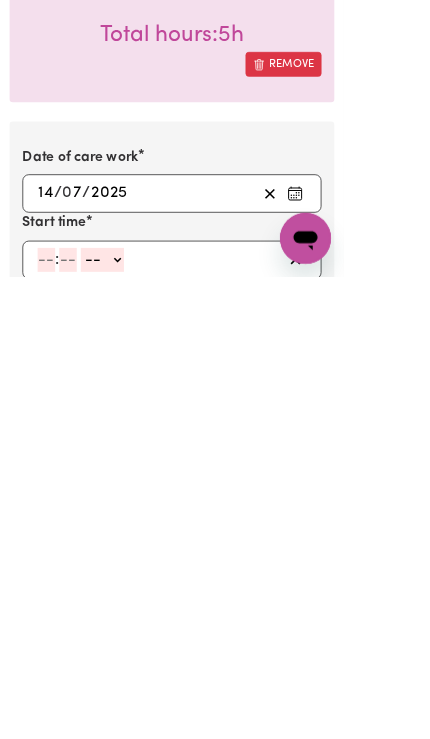 type on "8" 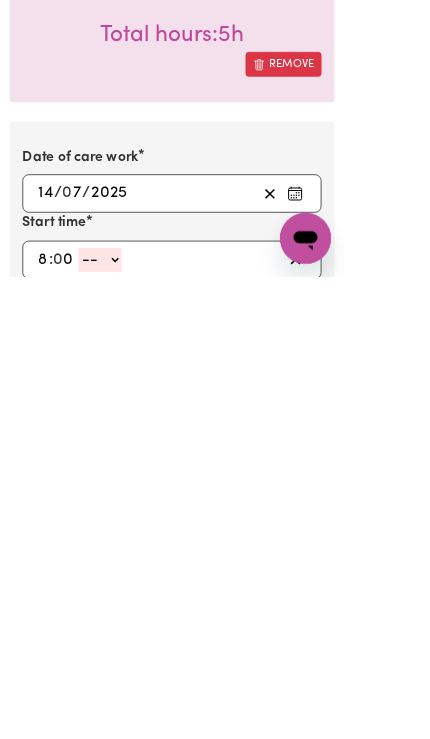 type on "0" 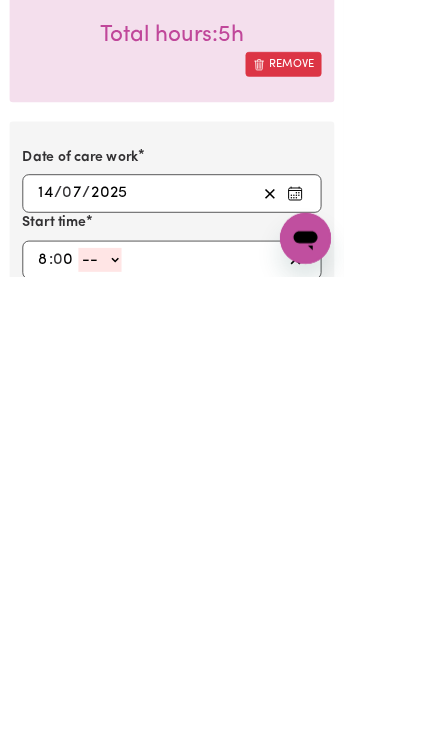 click on "-- AM PM" 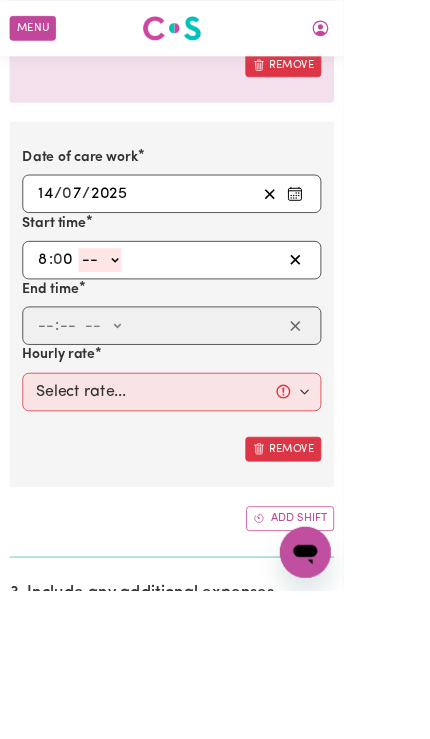 select on "pm" 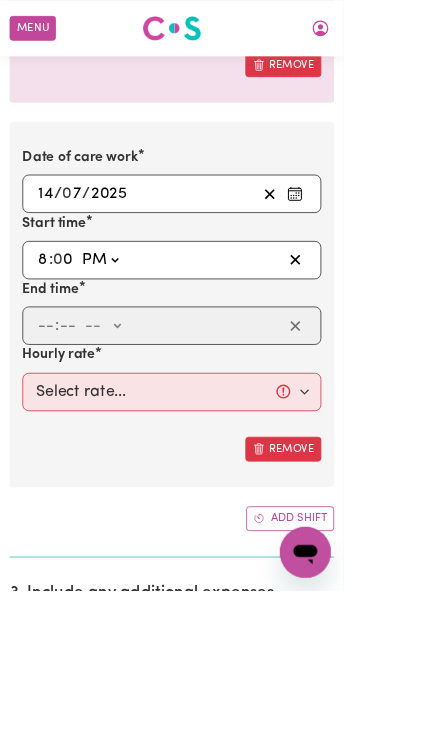 type on "20:00" 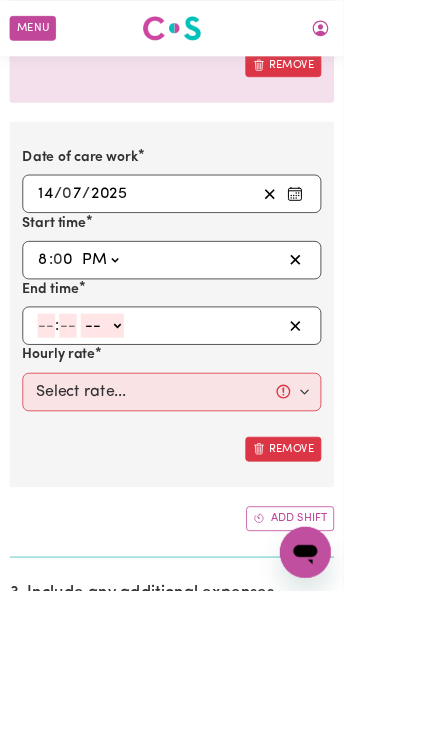 click 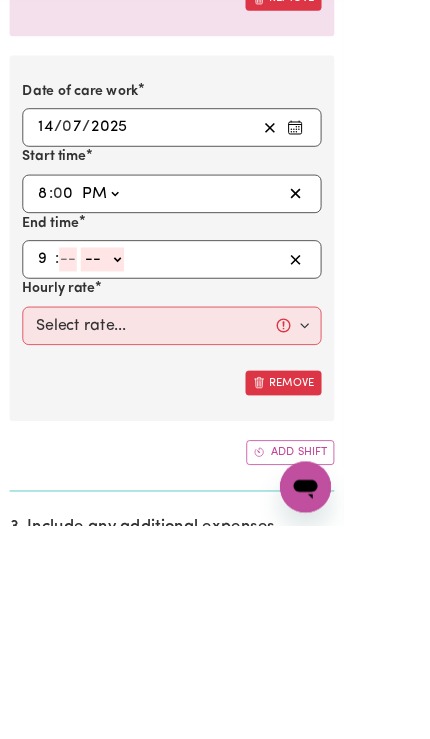 type on "9" 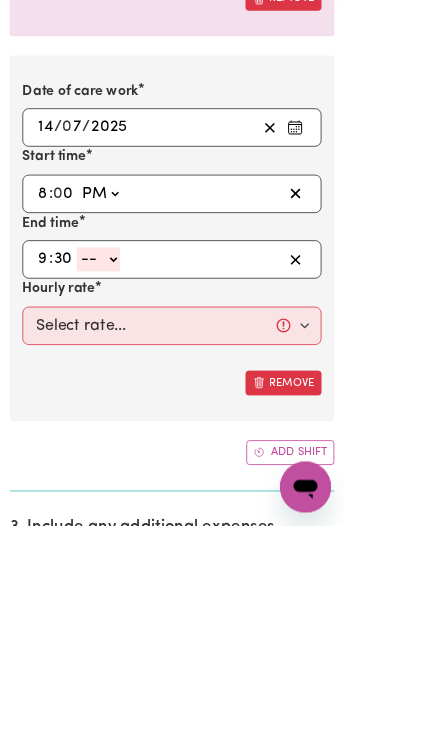 type on "30" 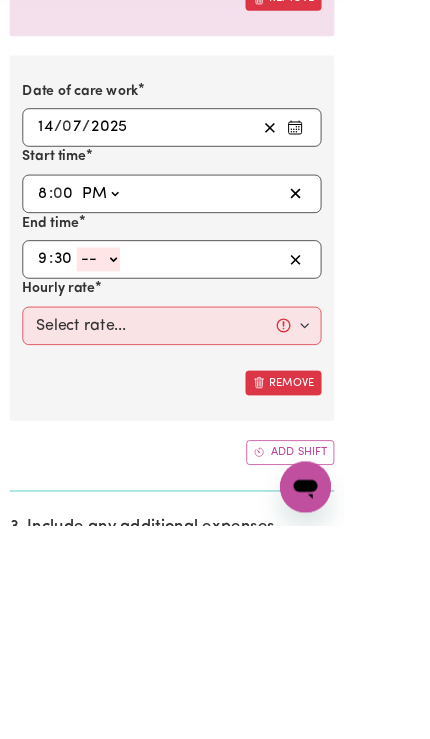 click on "-- AM PM" 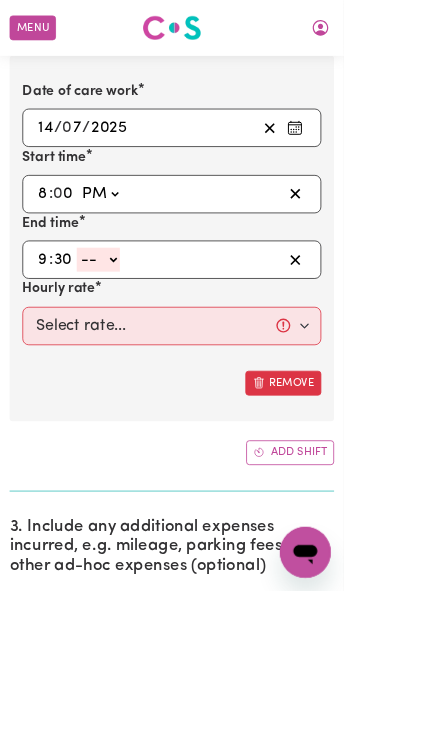select on "pm" 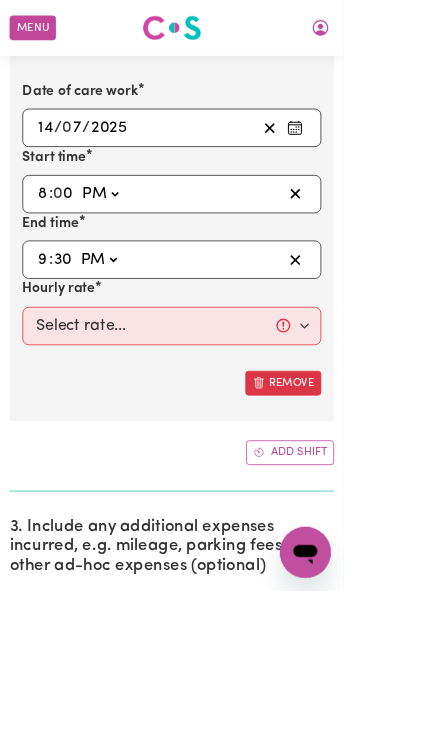 type on "21:30" 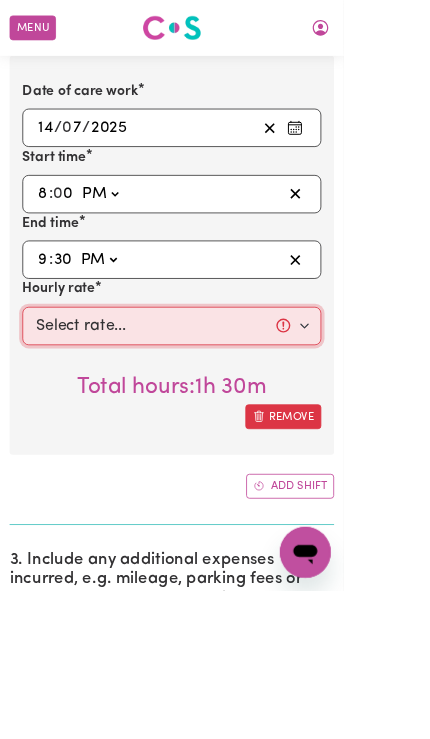 click on "Select rate... $55.00 (Weekday) $75.00 ([DATE]) $125.00 (Public Holiday) $60.00 (Evening Care) $60.00 (Overnight)" at bounding box center [215, 408] 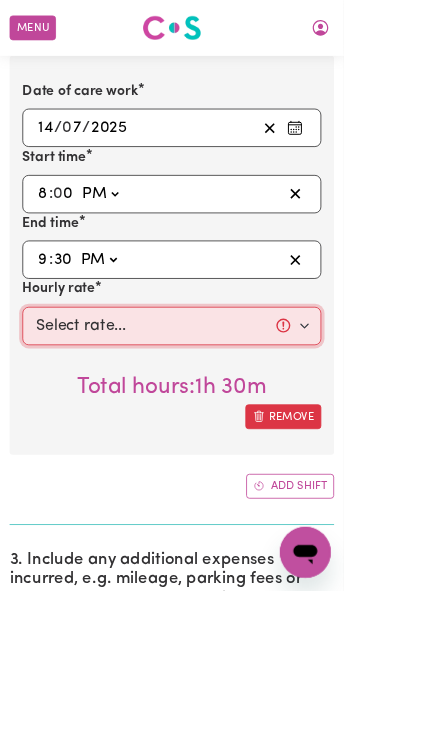 select on "60-EveningCare" 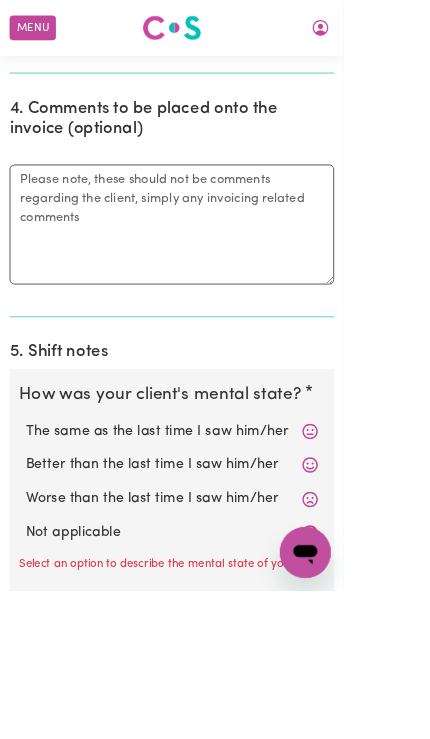 scroll, scrollTop: 1998, scrollLeft: 0, axis: vertical 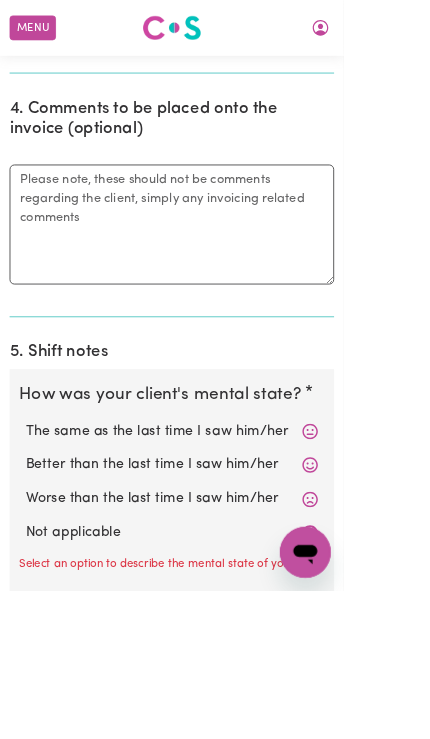 click on "Not applicable" at bounding box center (215, 667) 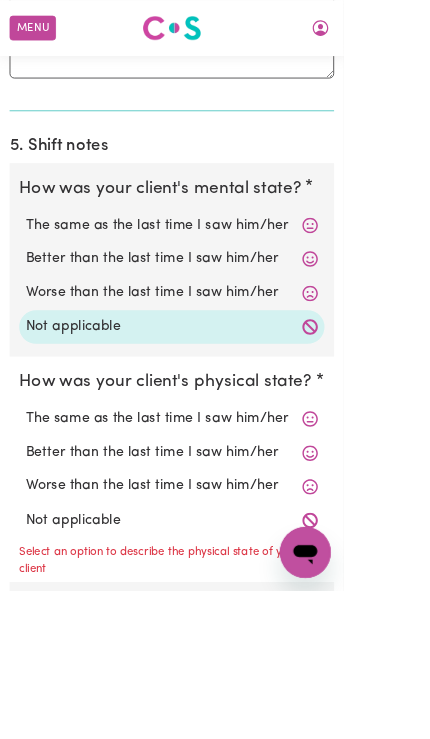 scroll, scrollTop: 2256, scrollLeft: 0, axis: vertical 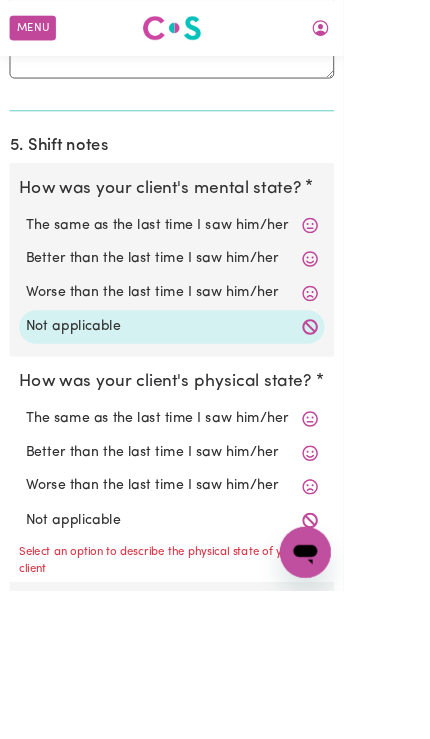 click on "Not applicable" at bounding box center [215, 651] 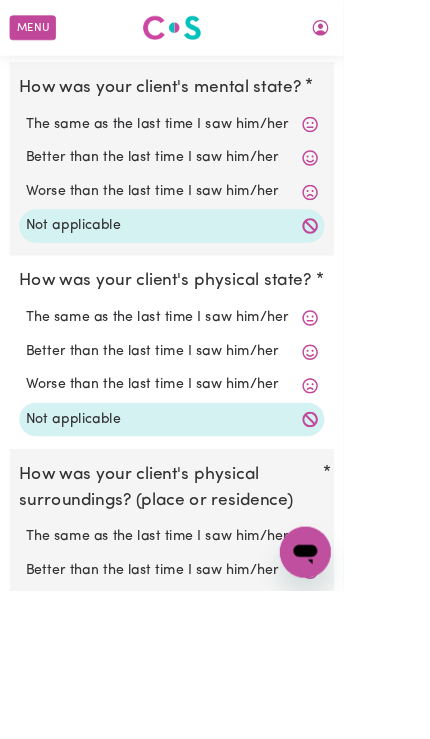 scroll, scrollTop: 2383, scrollLeft: 0, axis: vertical 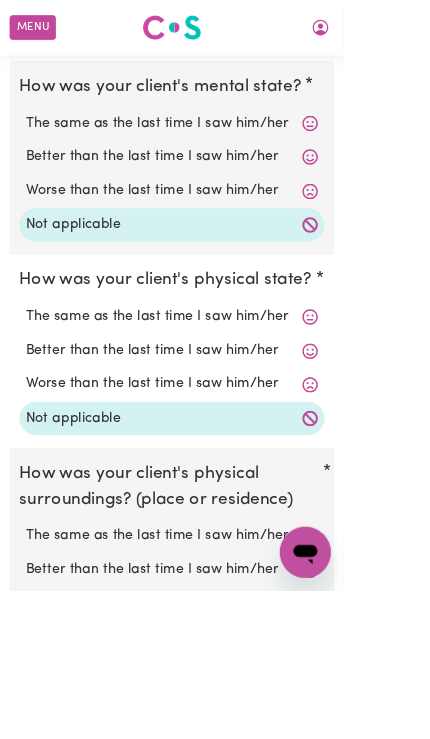 click on "Not applicable" at bounding box center [215, 798] 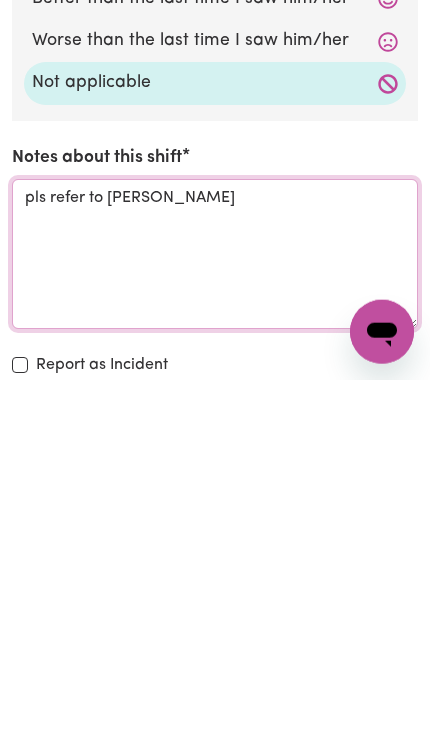 type on "pls refer to [PERSON_NAME]" 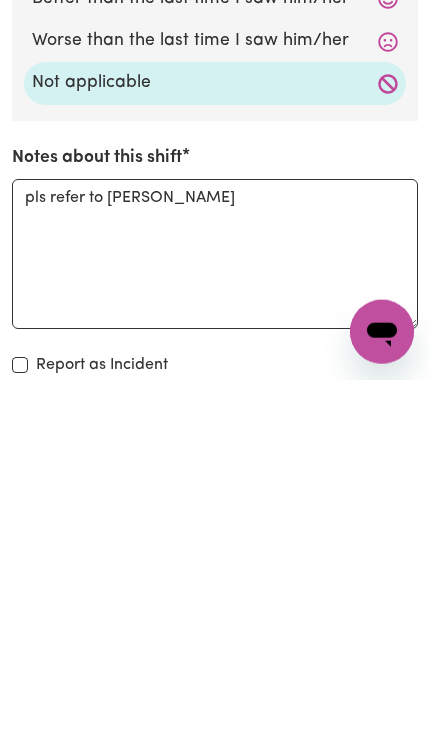 scroll, scrollTop: 3099, scrollLeft: 0, axis: vertical 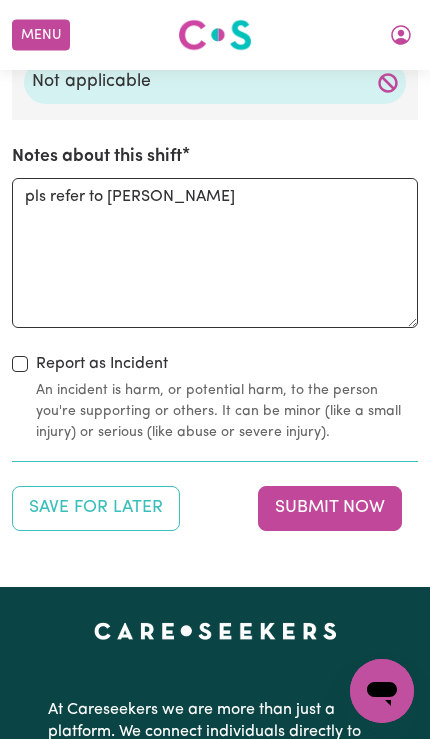 click on "Submit Now" at bounding box center (330, 508) 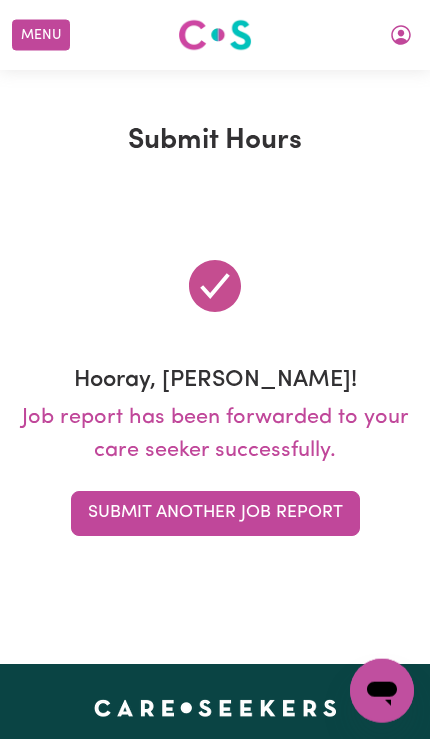 scroll, scrollTop: 0, scrollLeft: 0, axis: both 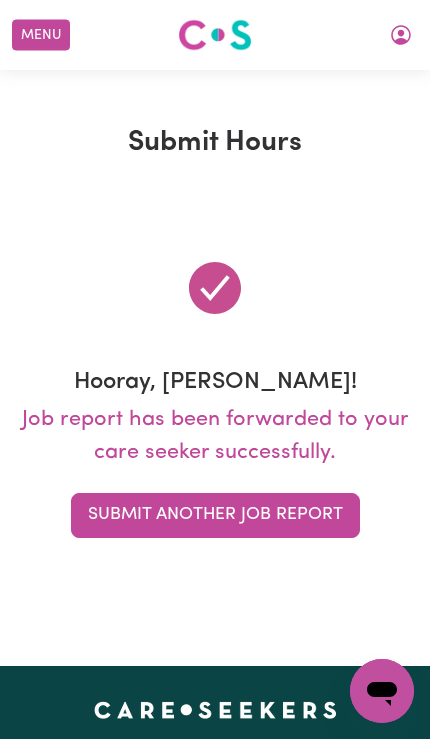 click on "Submit Another Job Report" at bounding box center [215, 515] 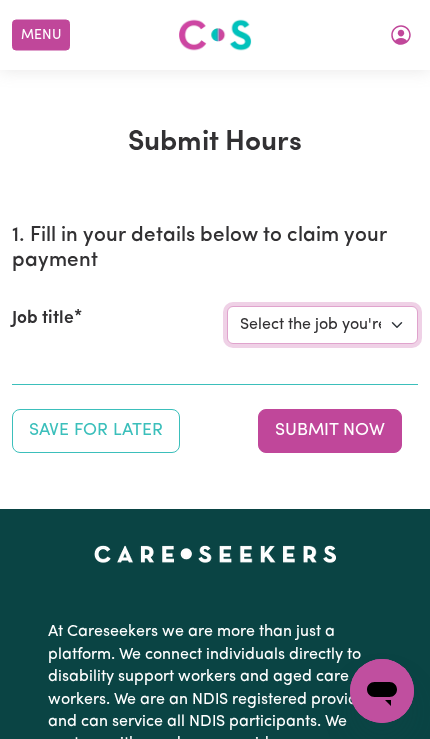 click on "Select the job you're submitting hours for... [[PERSON_NAME]] Driver  [[PERSON_NAME]] Support Worker Needed 7 Days A Week In [GEOGRAPHIC_DATA], [GEOGRAPHIC_DATA] [[PERSON_NAME]] Careworker needed in [GEOGRAPHIC_DATA]" at bounding box center (322, 325) 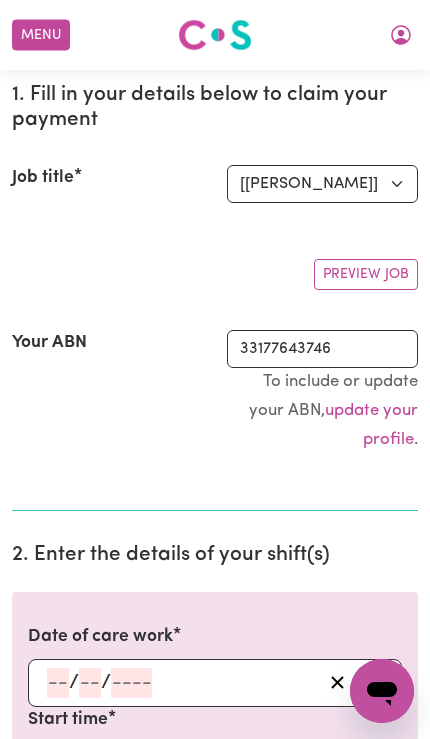 scroll, scrollTop: 213, scrollLeft: 0, axis: vertical 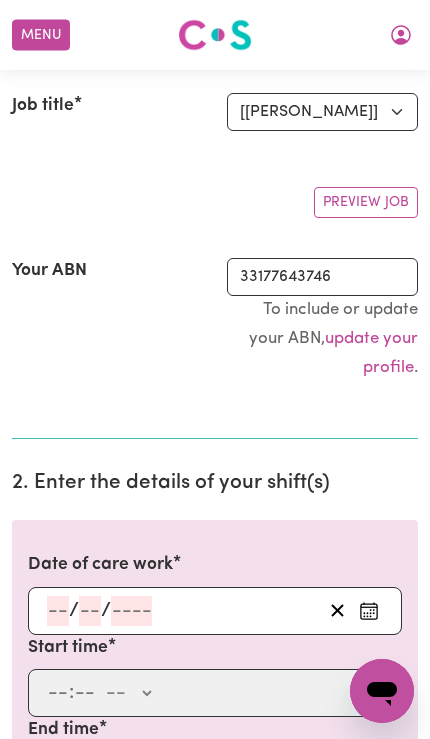 click 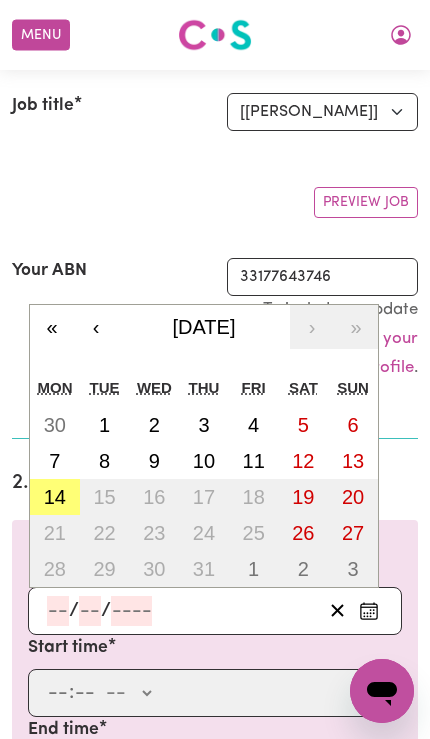 click on "14" at bounding box center [55, 497] 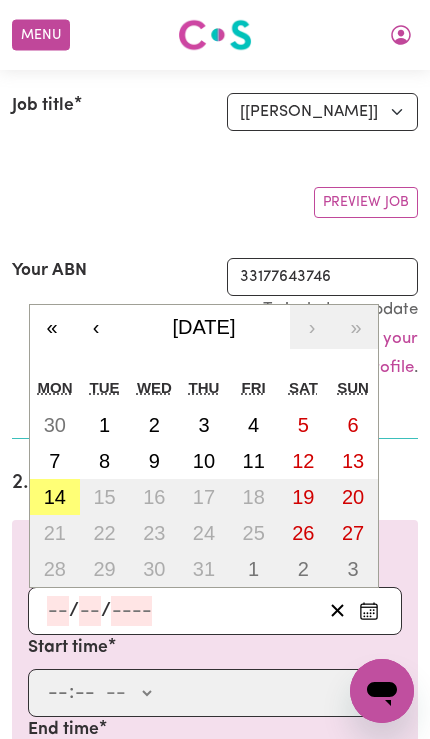 type on "[DATE]" 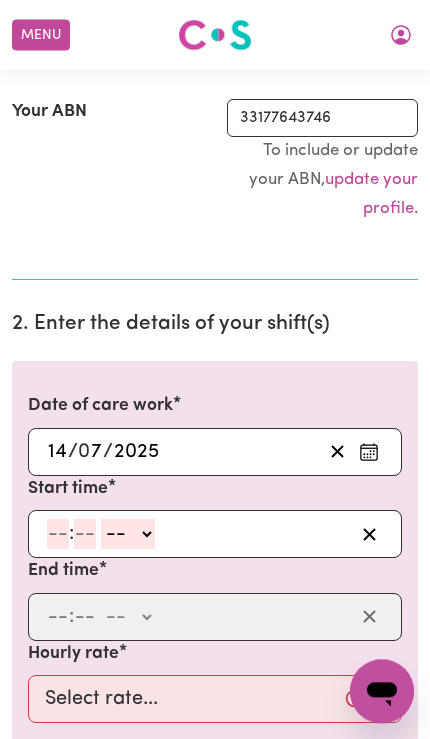 click 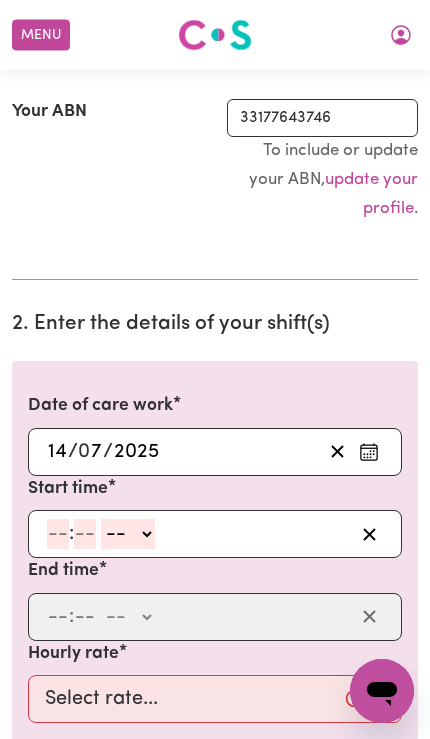 scroll, scrollTop: 372, scrollLeft: 0, axis: vertical 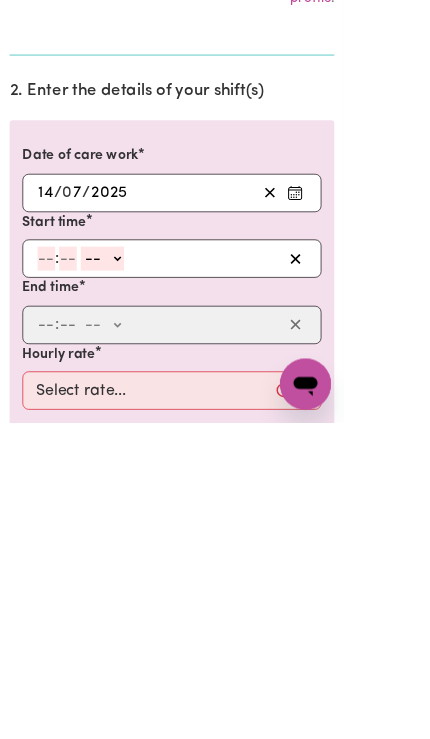 type on "4" 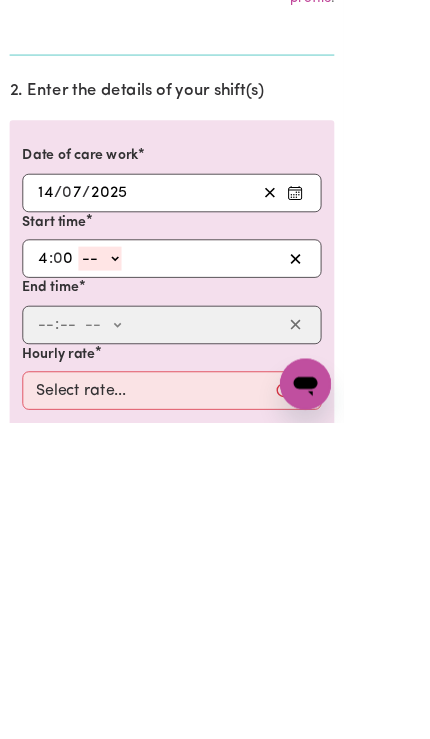type on "0" 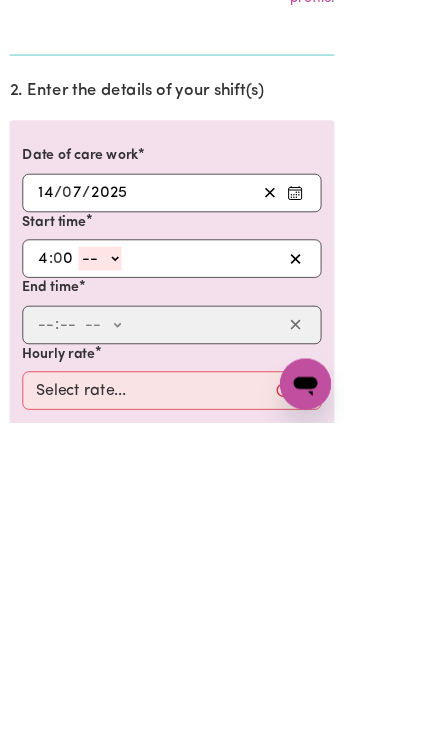 click on "-- AM PM" 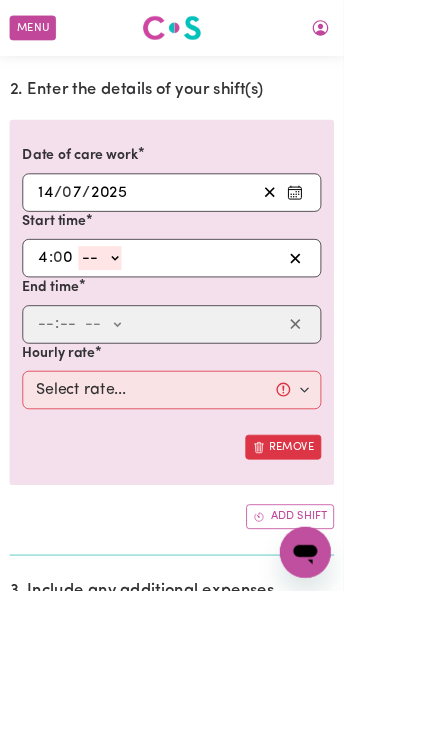 select on "pm" 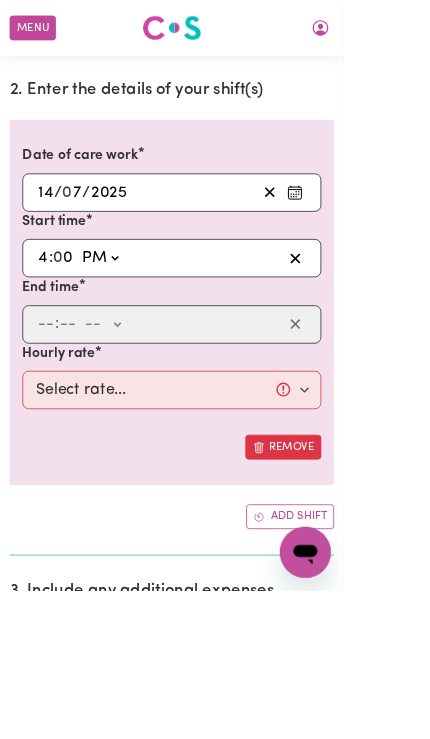 type on "16:00" 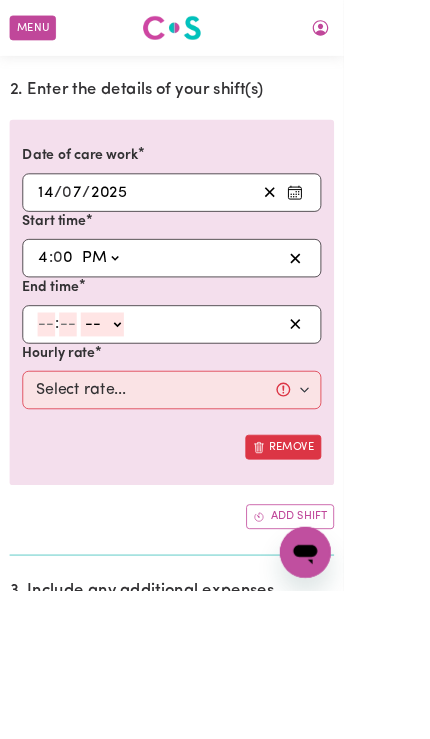 click 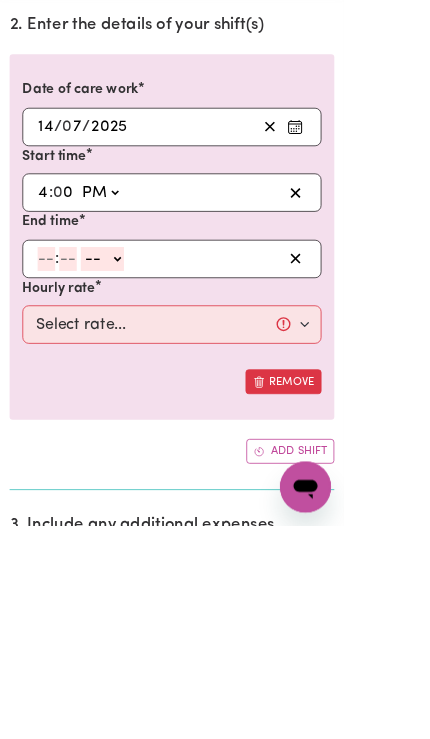 type on "5" 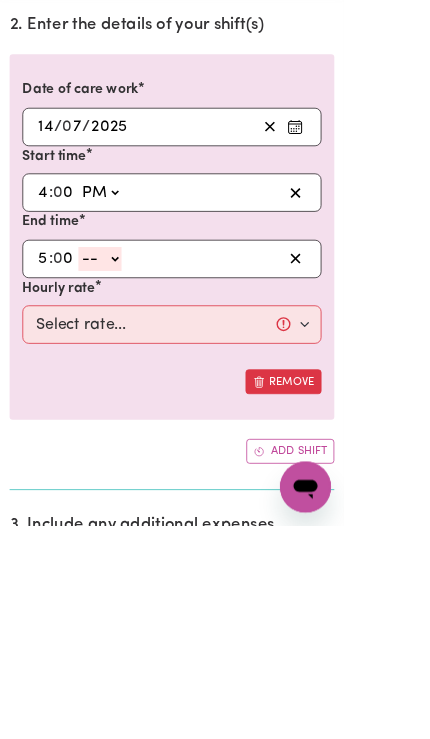type on "0" 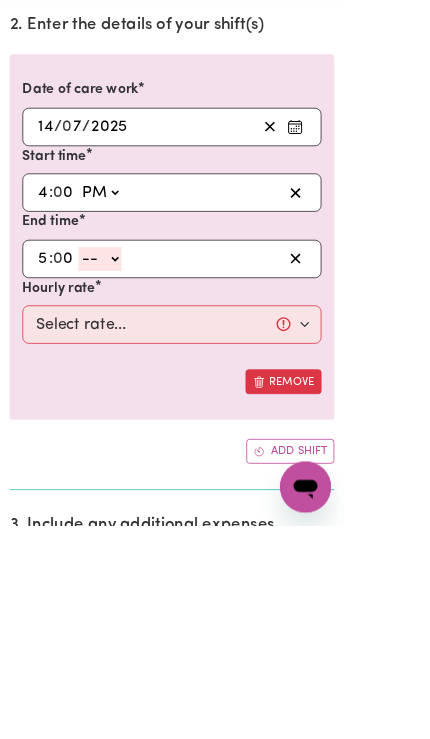 click on "-- AM PM" 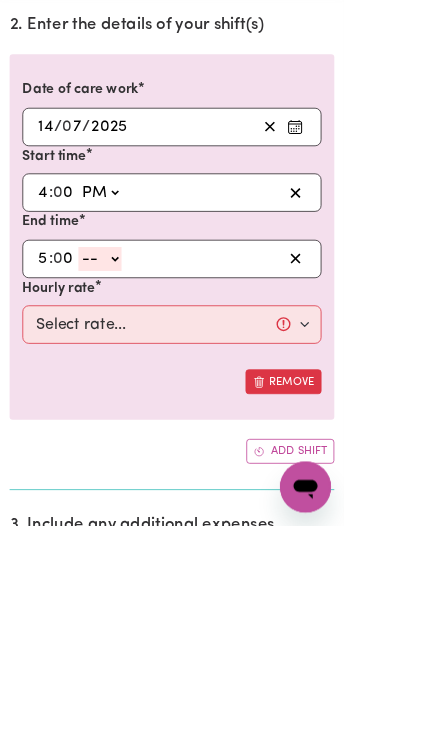scroll, scrollTop: 665, scrollLeft: 0, axis: vertical 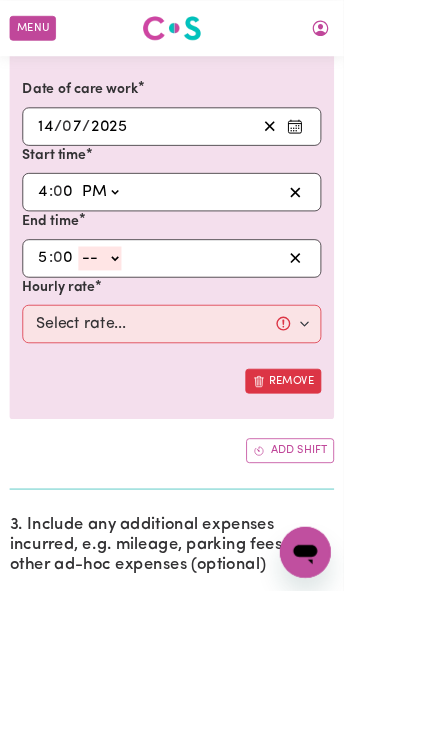 select on "pm" 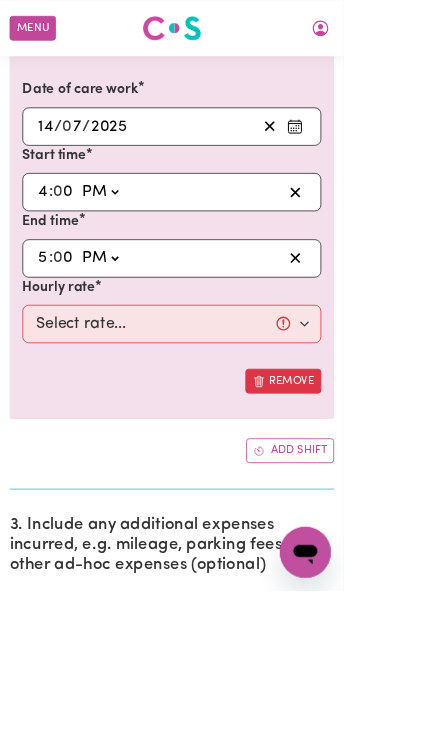 type on "17:00" 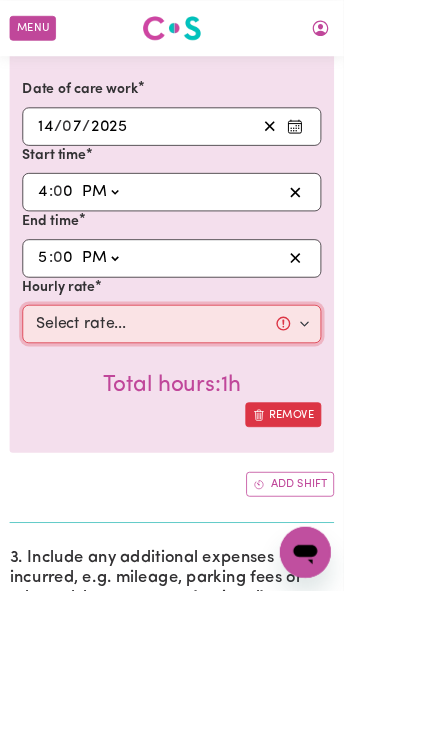 click on "Select rate... $55.00 (Weekday) $75.00 ([DATE]) $125.00 (Public Holiday) $60.00 (Evening Care) $60.00 (Overnight)" at bounding box center [215, 406] 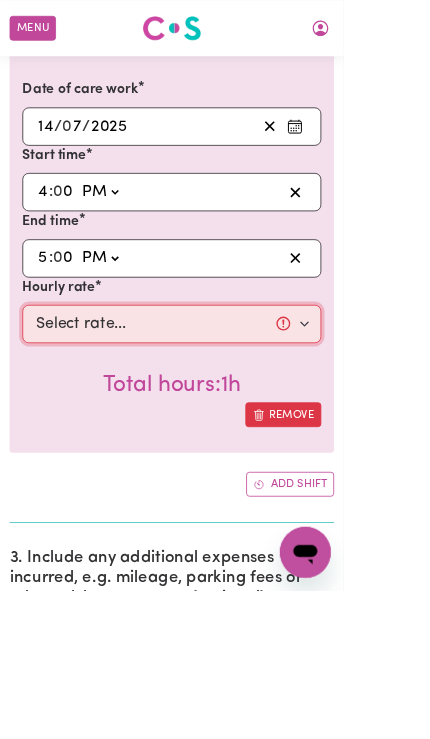 select on "55-Weekday" 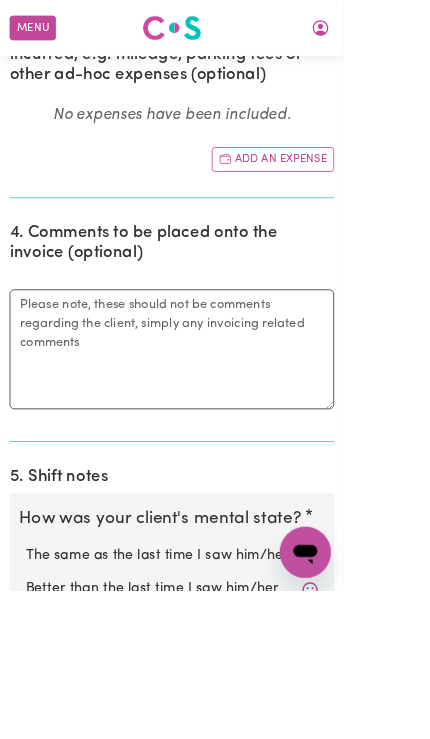 click on "Not applicable" at bounding box center (215, 822) 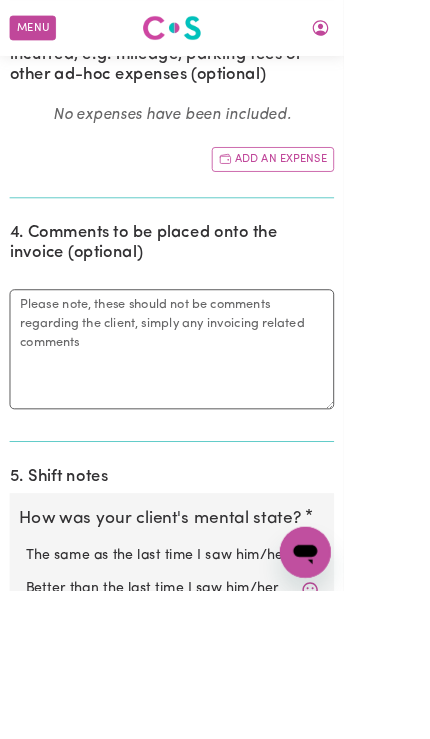 click on "Not applicable" at bounding box center [31, 808] 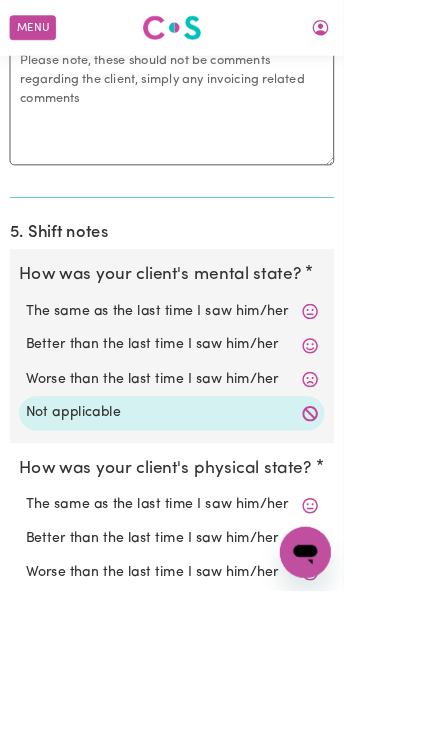 click on "Not applicable" at bounding box center (215, 759) 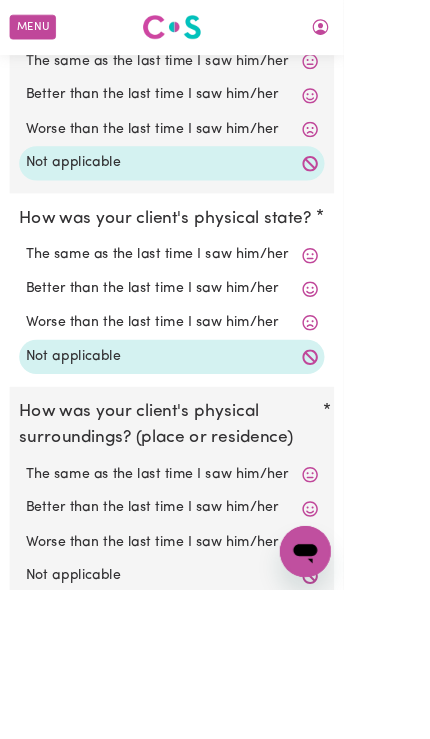 scroll, scrollTop: 1938, scrollLeft: 0, axis: vertical 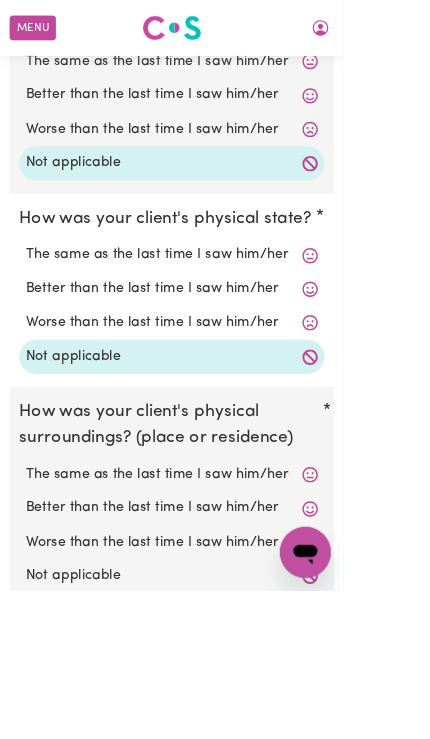 click on "Not applicable" at bounding box center (215, 721) 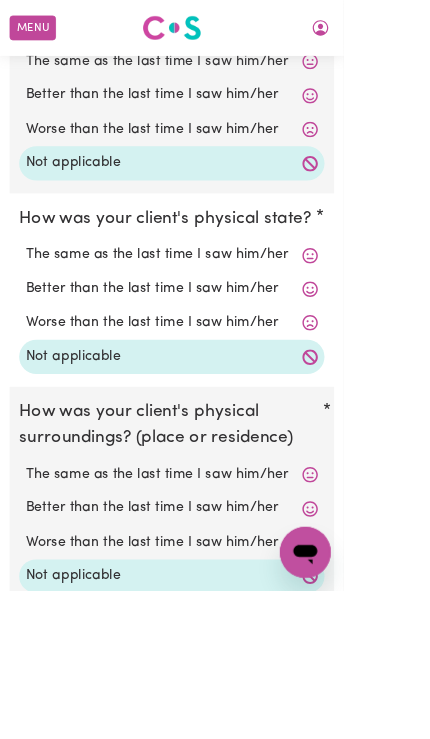 click on "Notes about this shift" at bounding box center [215, 892] 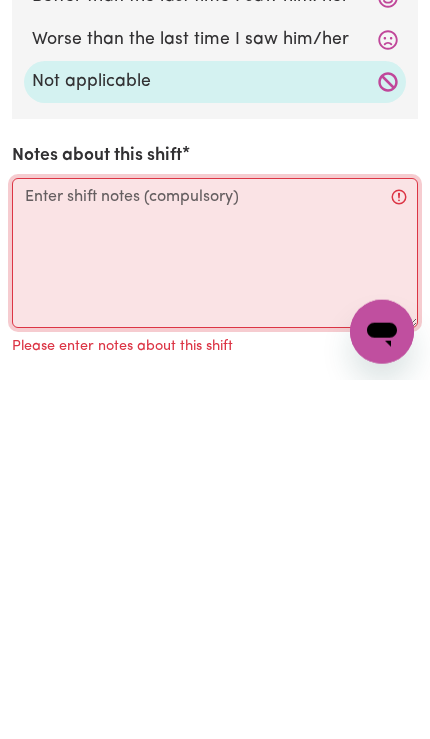 type on "R" 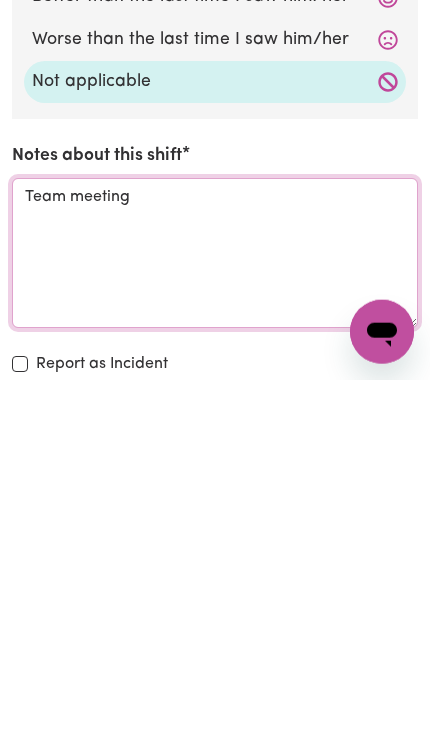 type on "Team meeting" 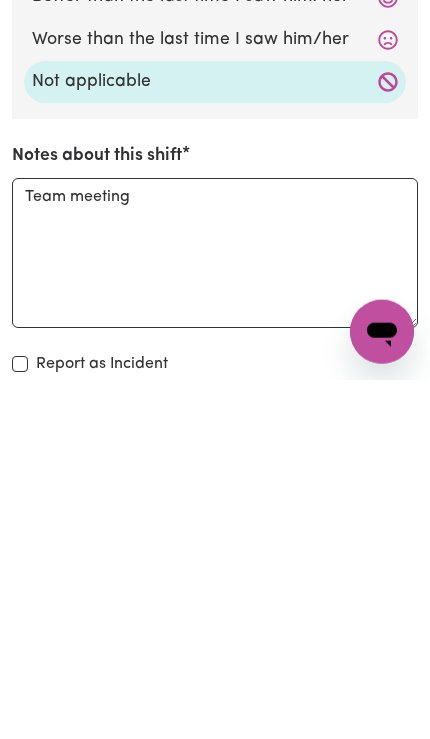 scroll, scrollTop: 2578, scrollLeft: 0, axis: vertical 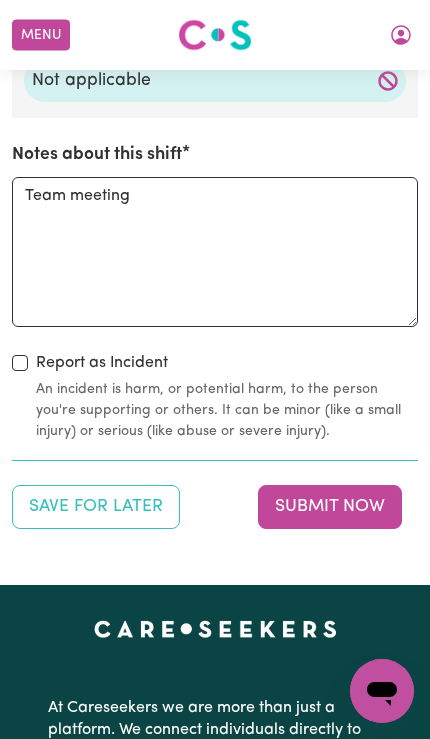 click on "Submit Now" at bounding box center (330, 507) 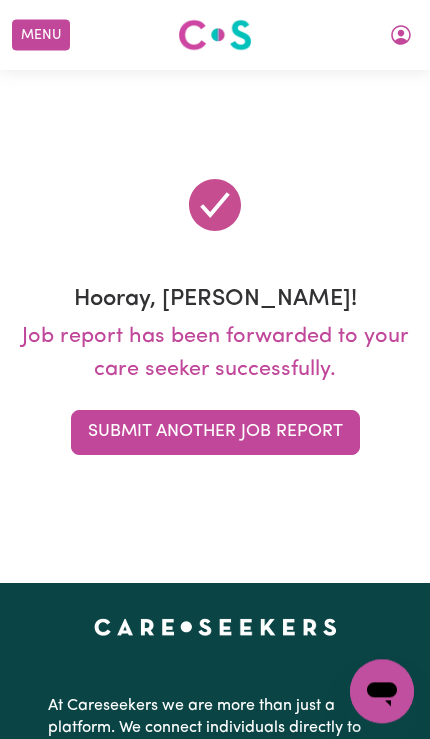 scroll, scrollTop: 0, scrollLeft: 0, axis: both 